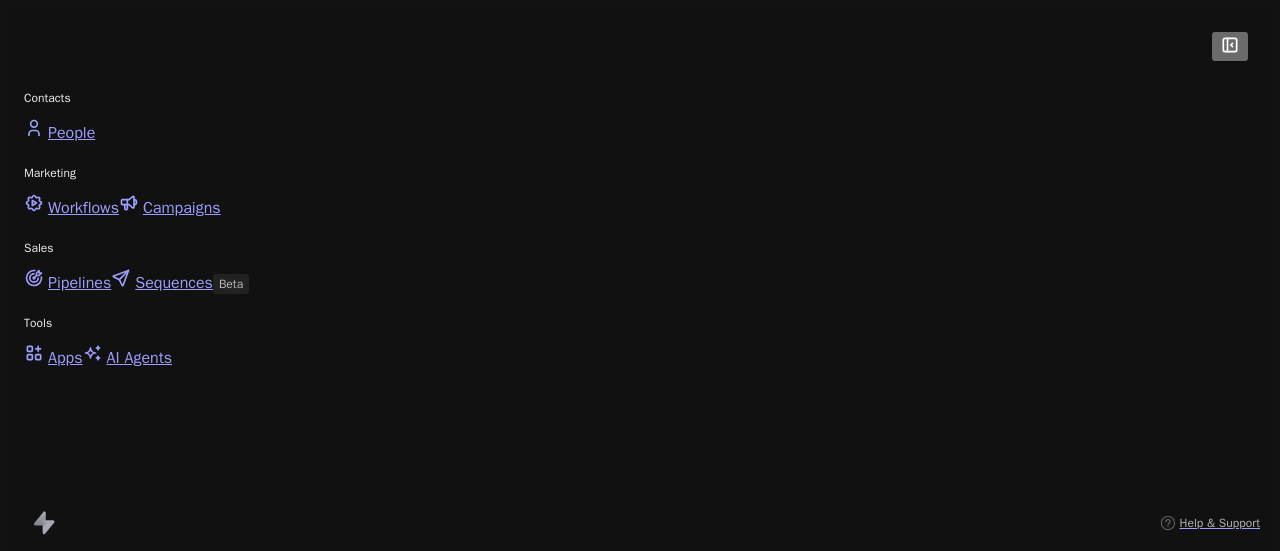 scroll, scrollTop: 0, scrollLeft: 0, axis: both 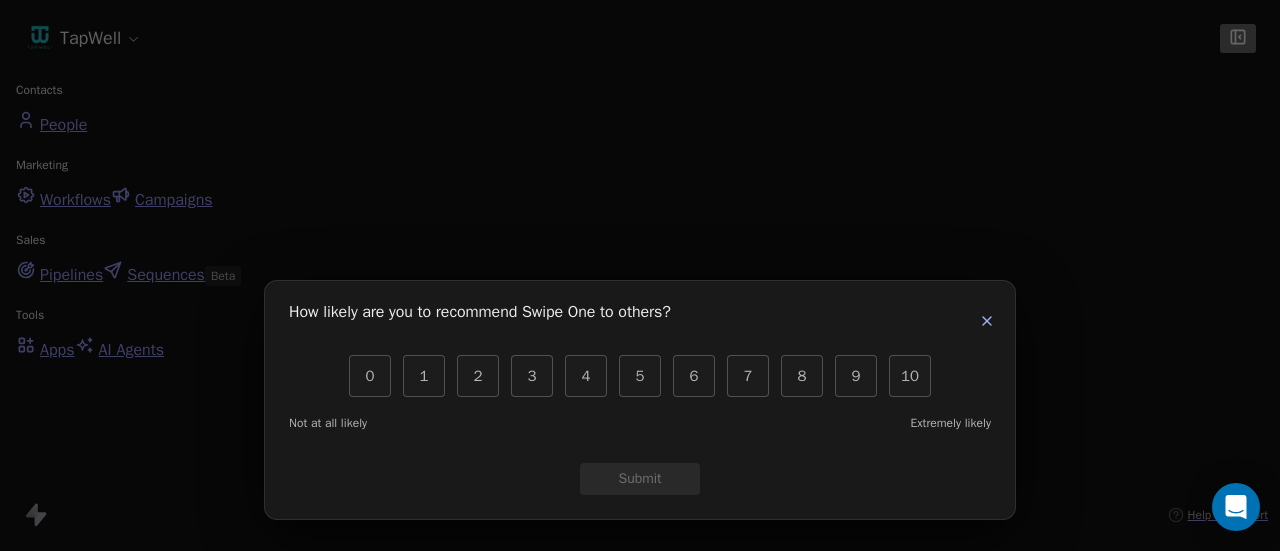 click at bounding box center (987, 321) 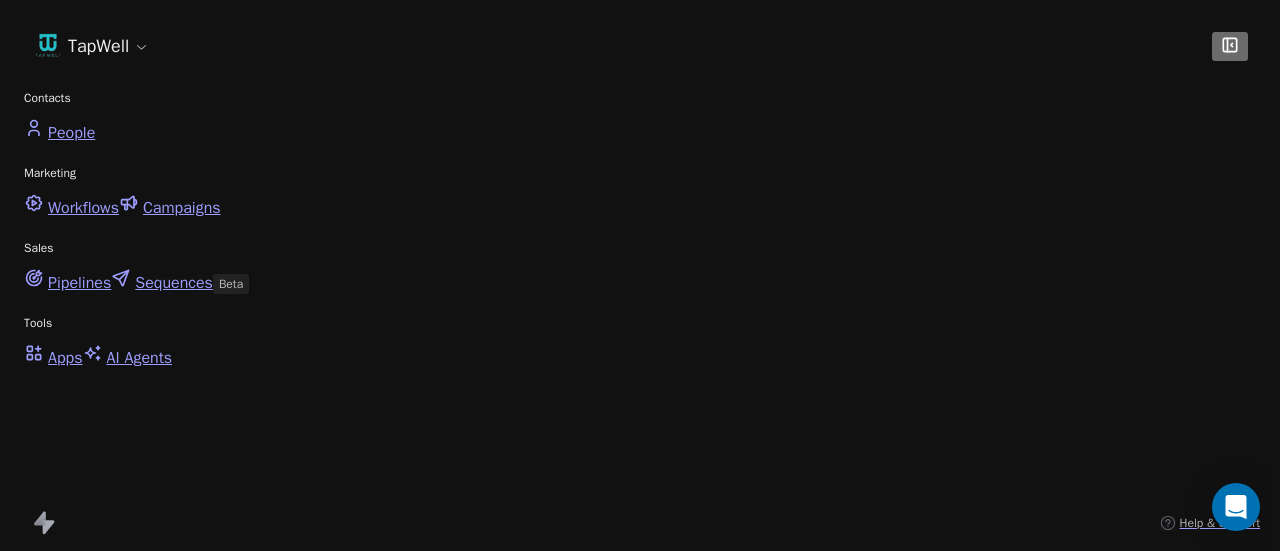 click on "Campaigns" at bounding box center [170, 206] 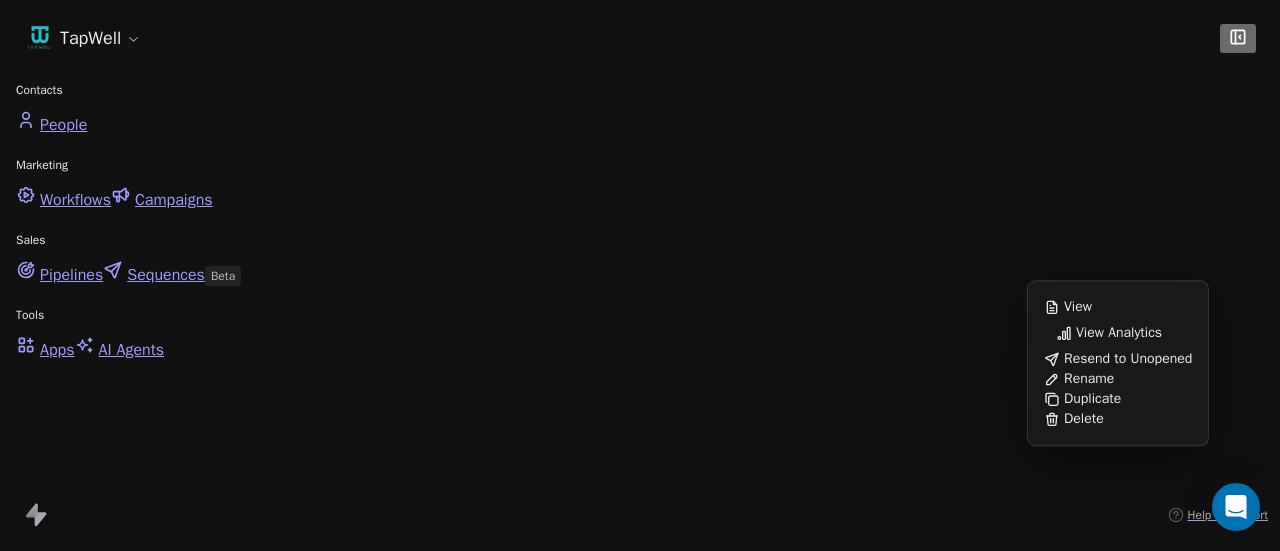 click on "Duplicate" at bounding box center [1092, 399] 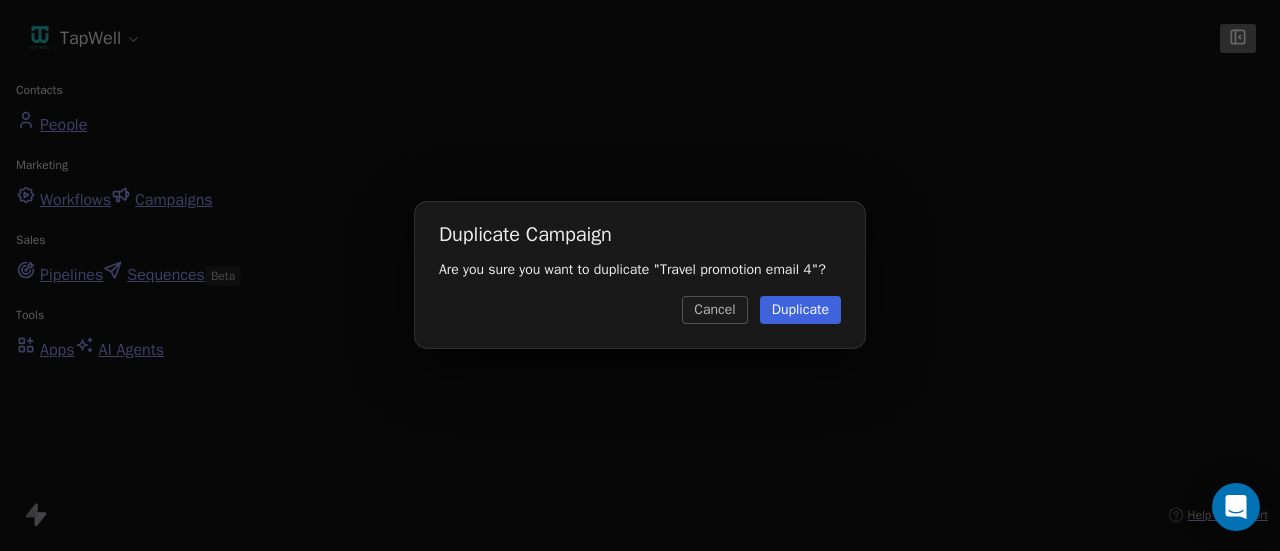 click on "Duplicate" at bounding box center (800, 310) 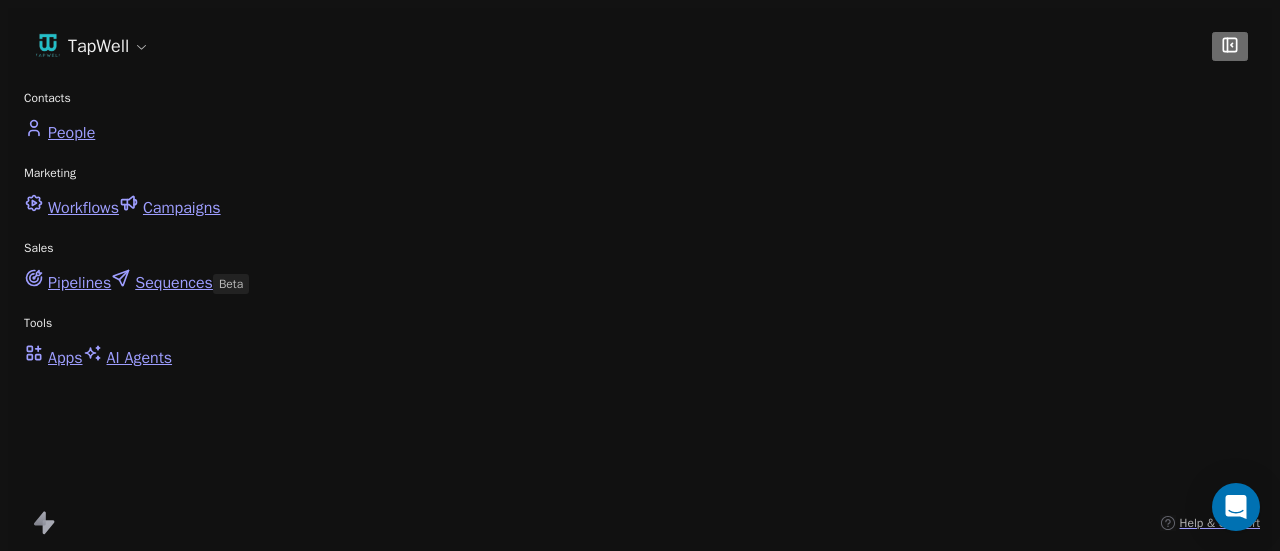 click at bounding box center (1215, 758) 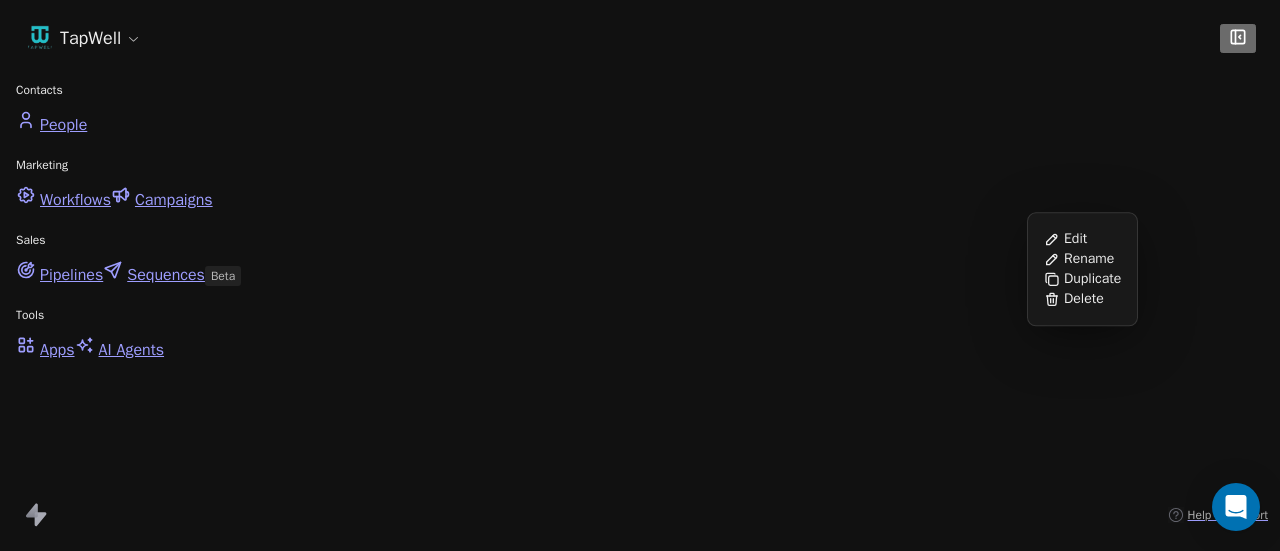 click on "Rename" at bounding box center (1089, 259) 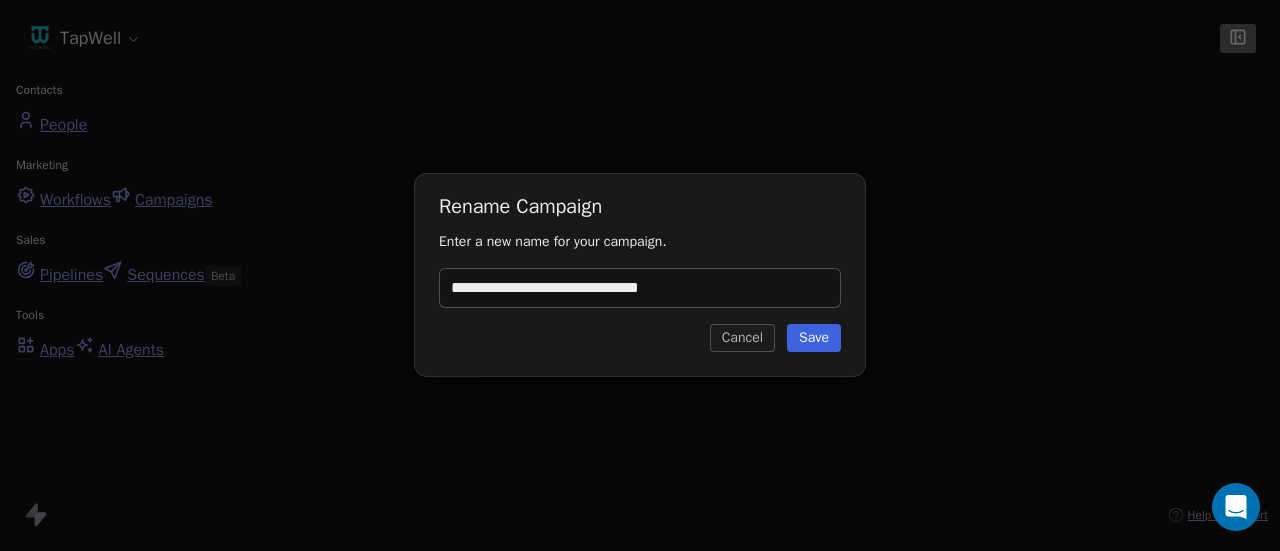 click on "**********" at bounding box center (640, 288) 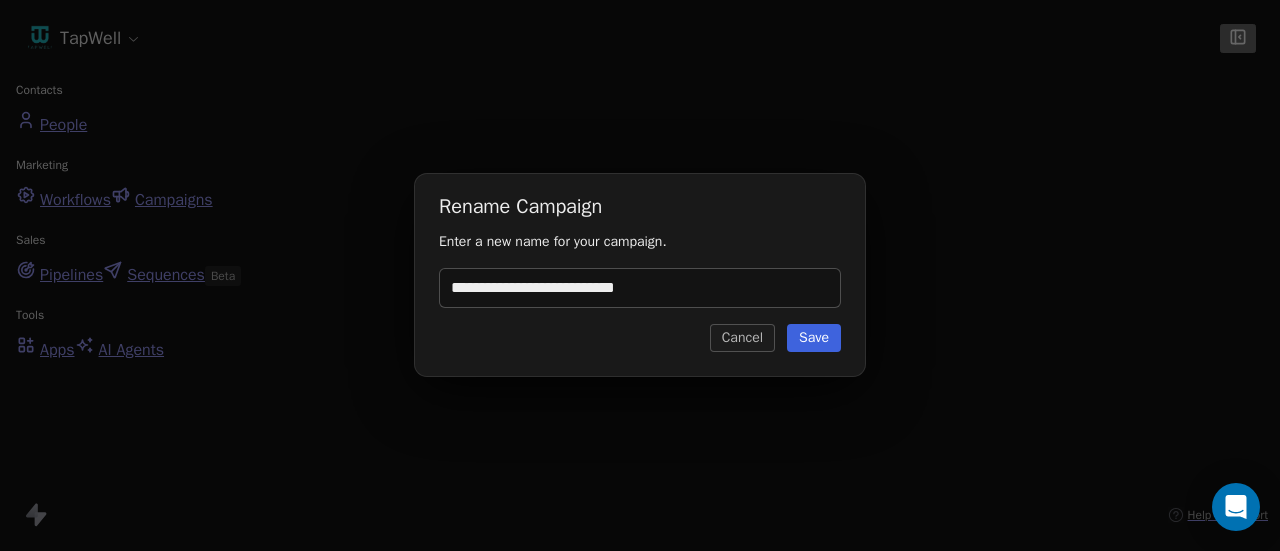 type on "**********" 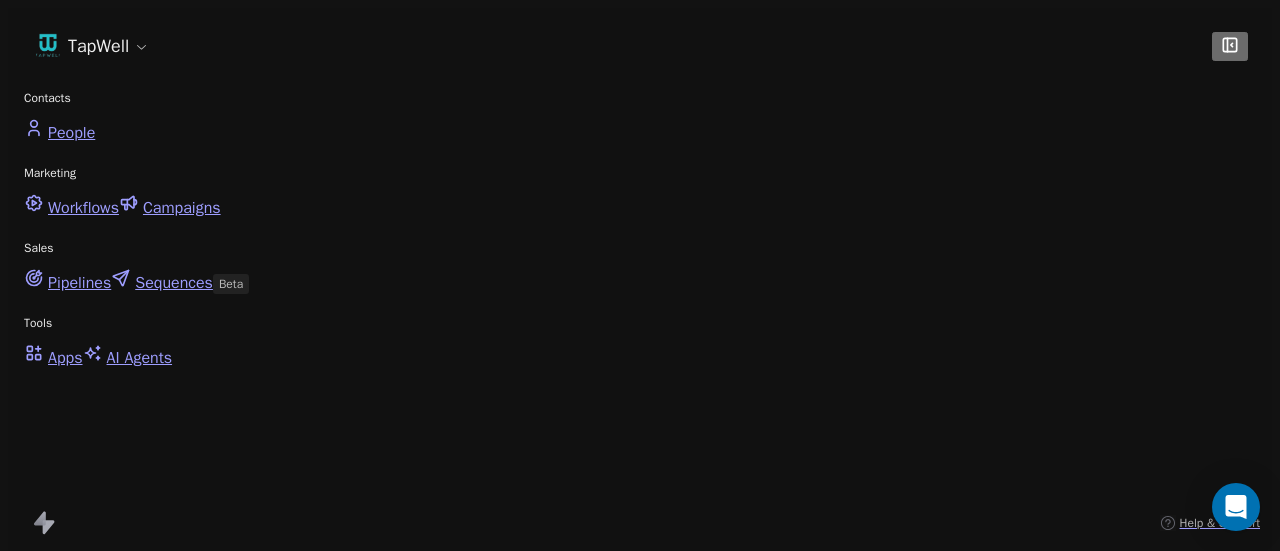 click on "Travel promotion email test" at bounding box center (321, 752) 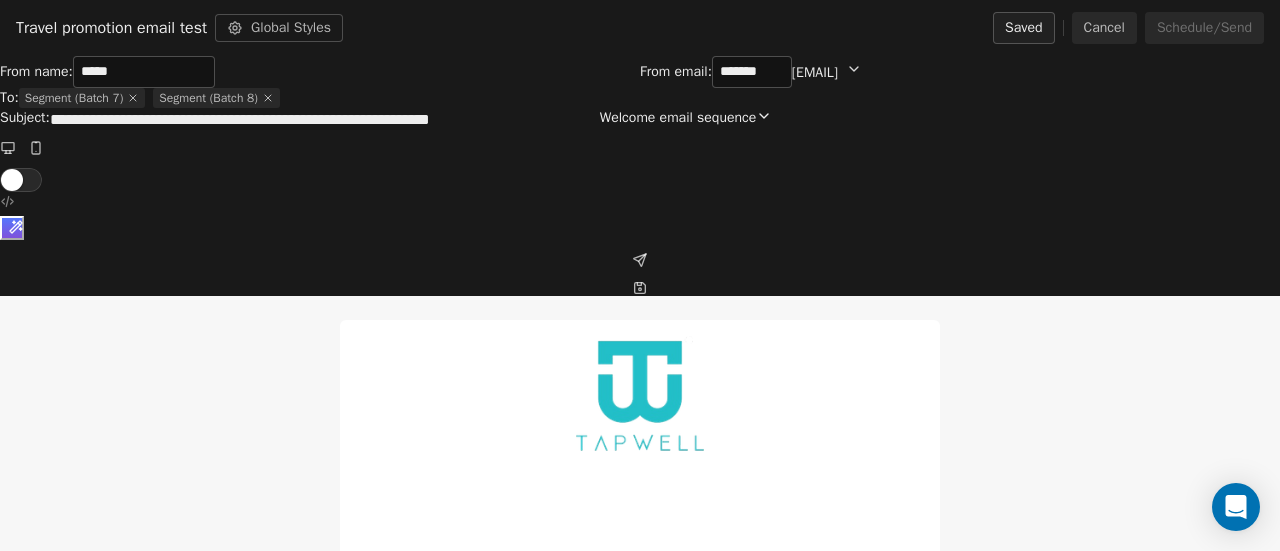click at bounding box center (133, 98) 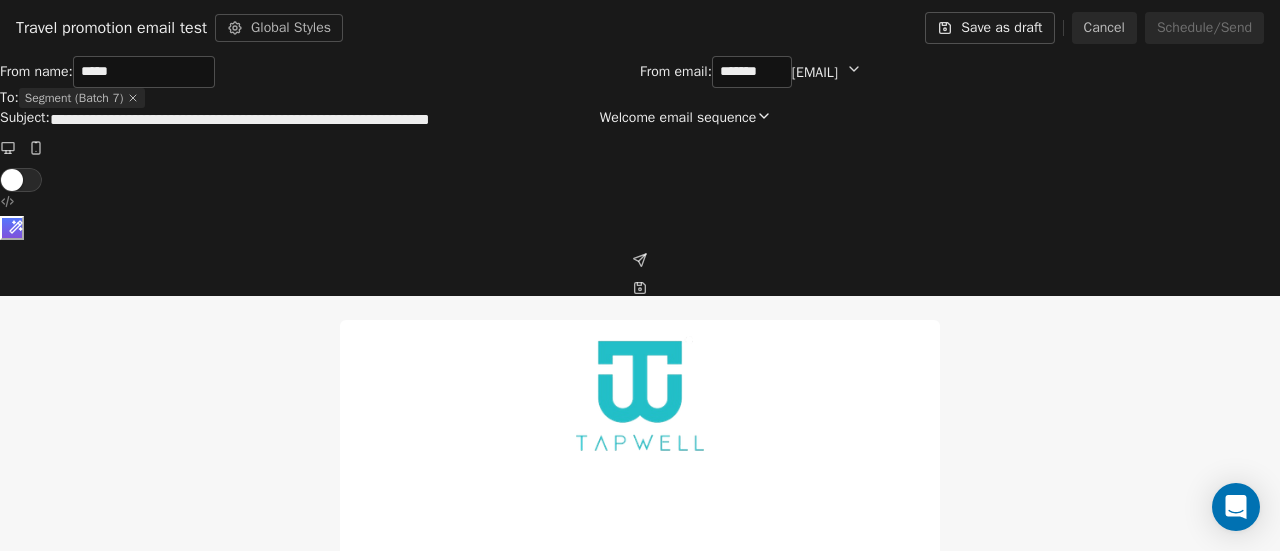 click at bounding box center (133, 98) 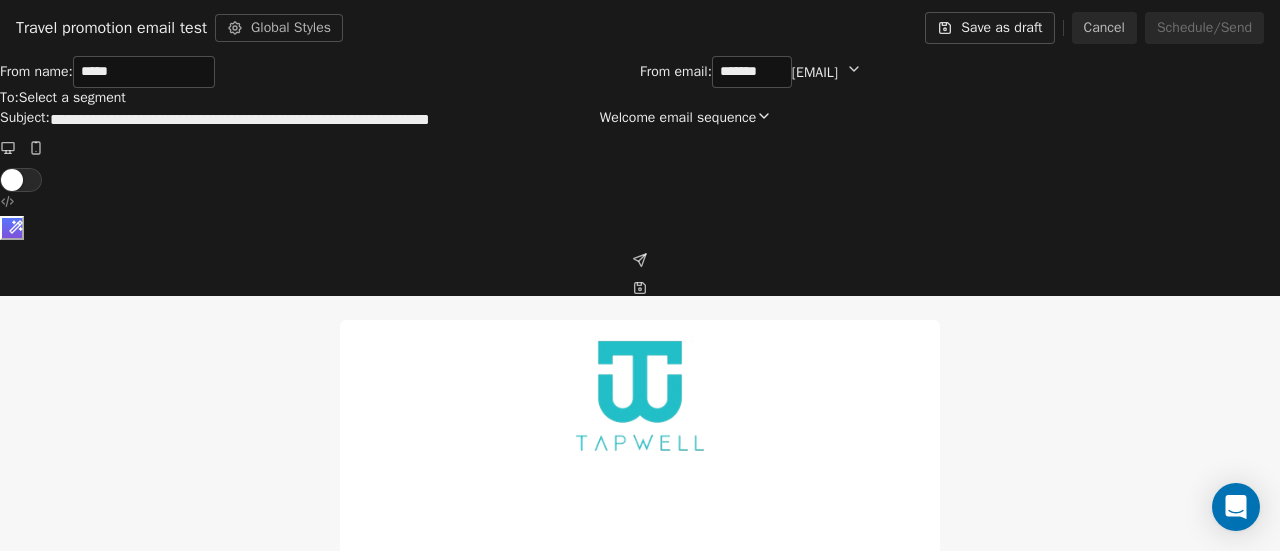 click on "Select a segment" at bounding box center (72, 98) 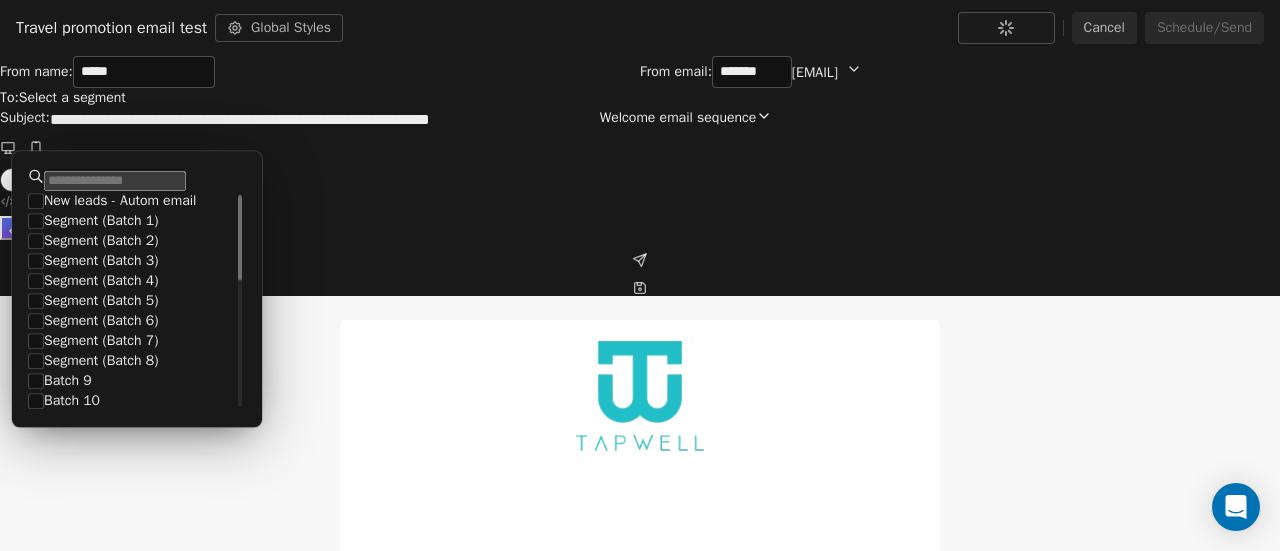 scroll, scrollTop: 0, scrollLeft: 0, axis: both 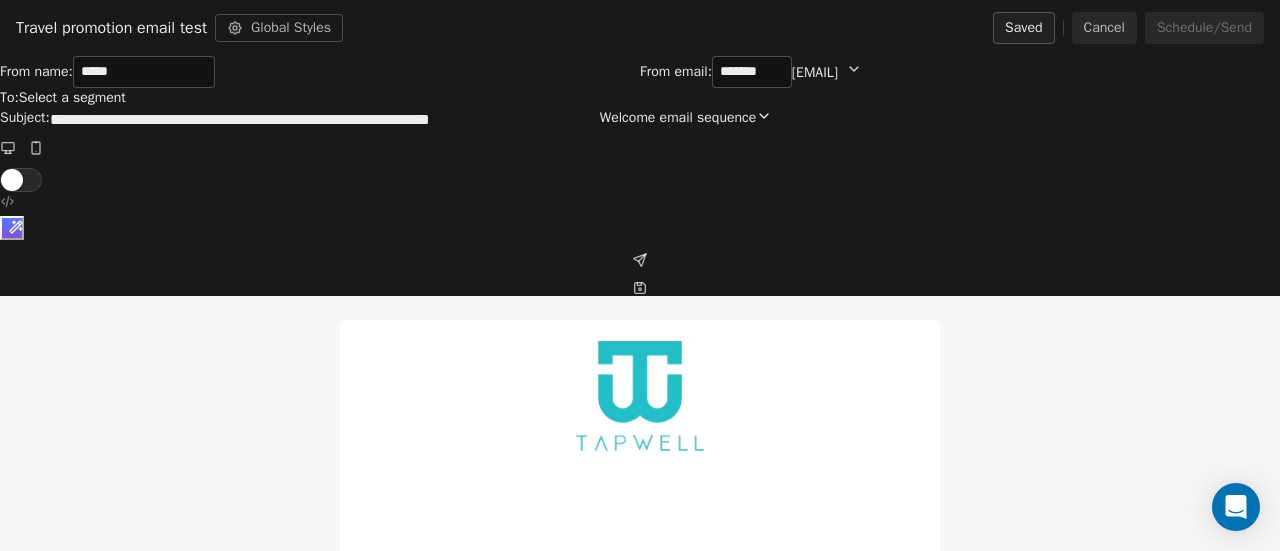 click on "Select a segment" at bounding box center (72, 98) 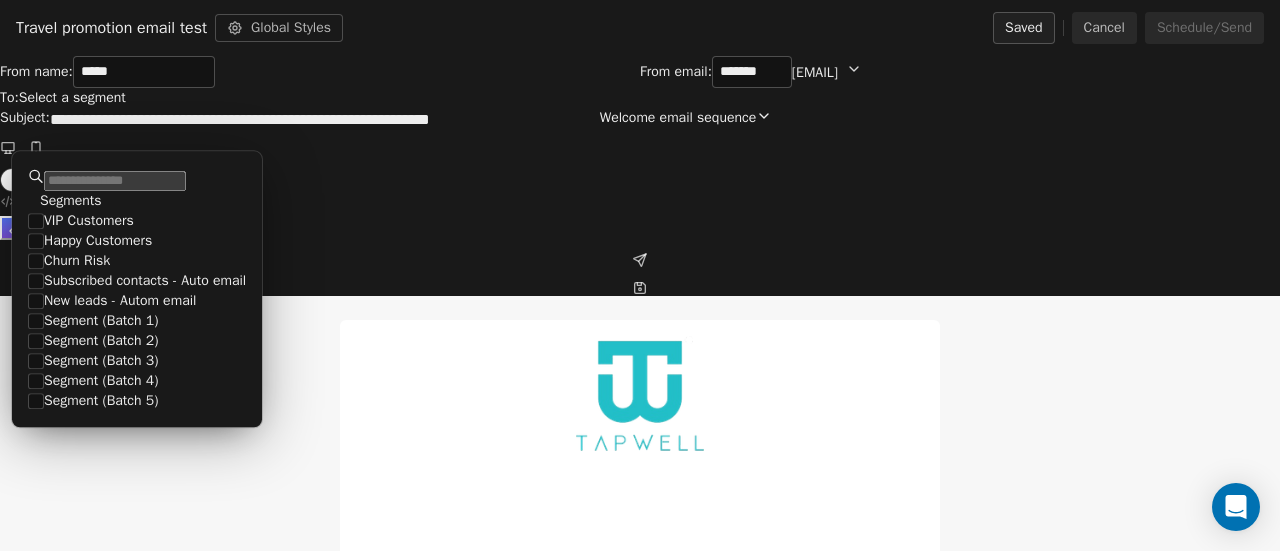 click on "Select a segment" at bounding box center [72, 98] 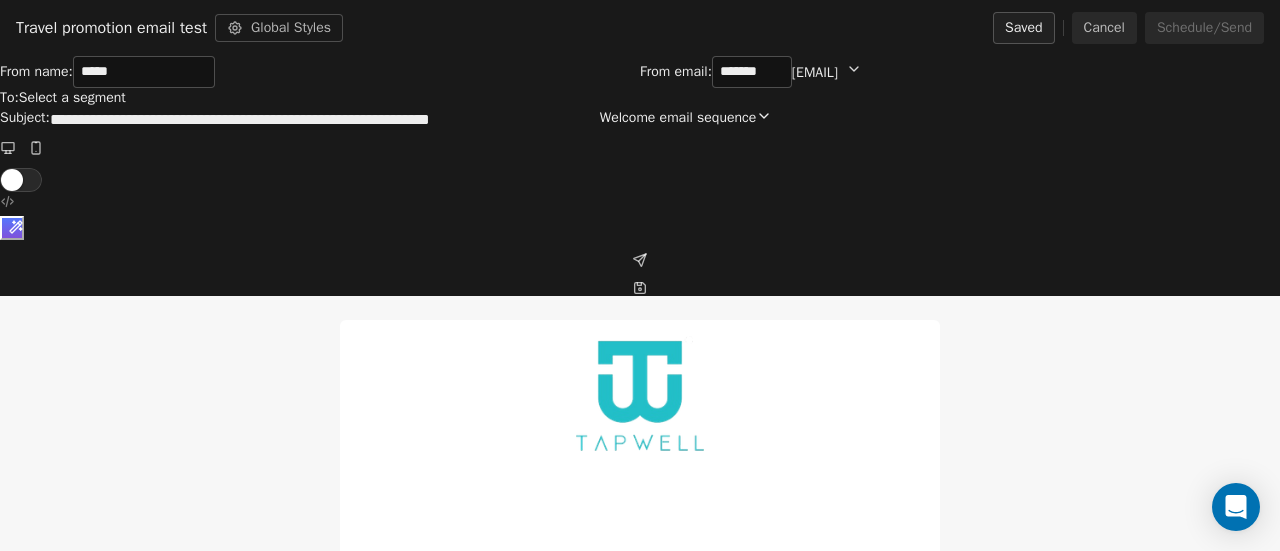 click on "Select a segment" at bounding box center [72, 98] 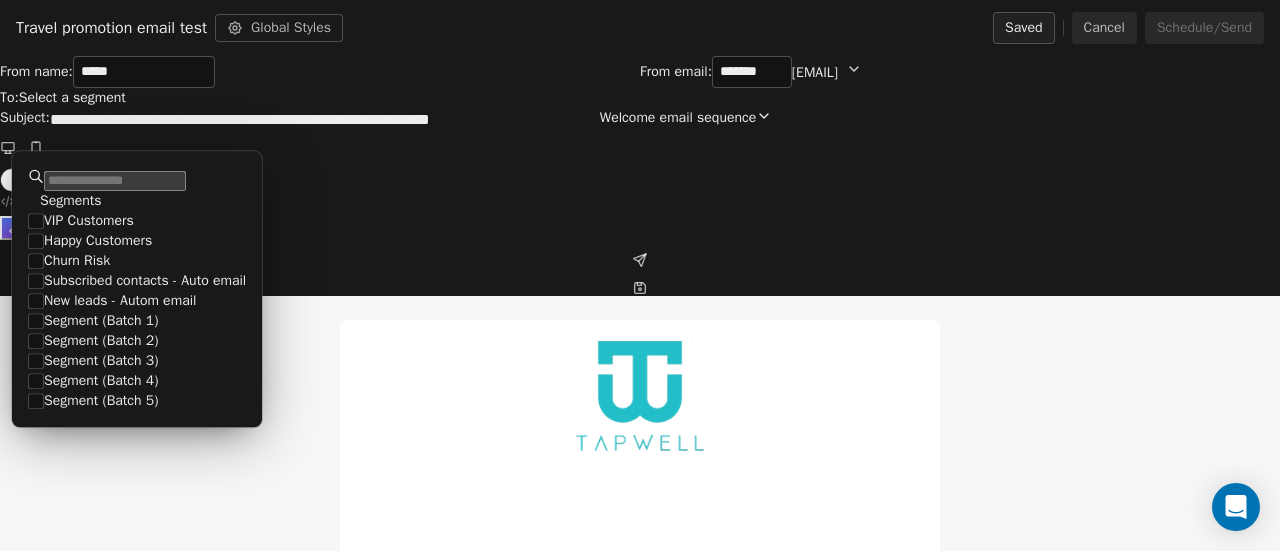 click on "Select a segment" at bounding box center (72, 98) 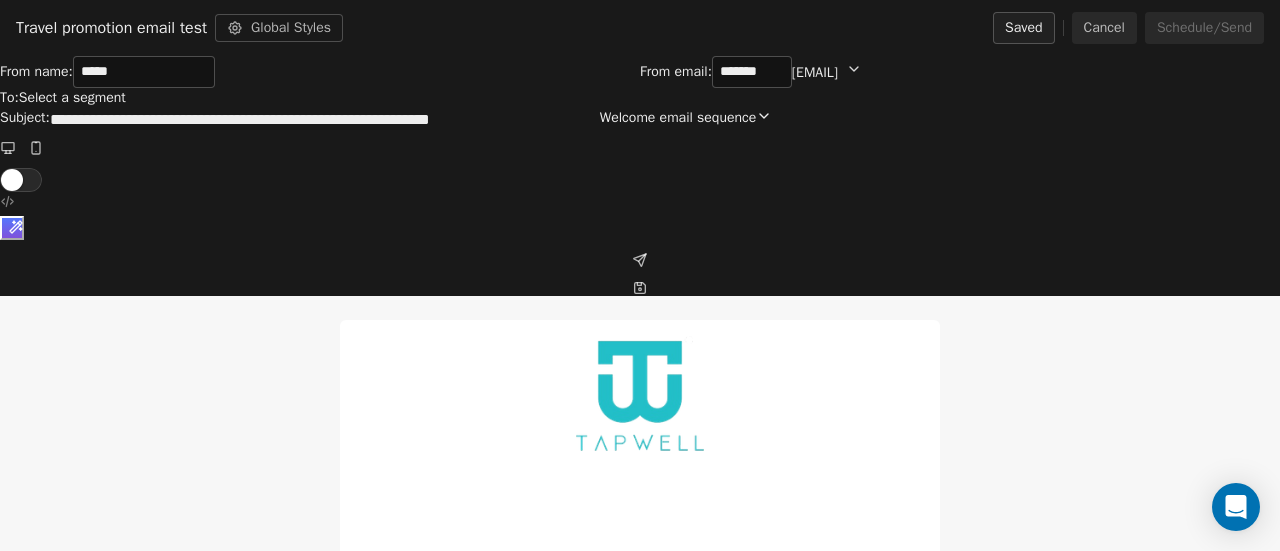 click on "Select a segment" at bounding box center [72, 98] 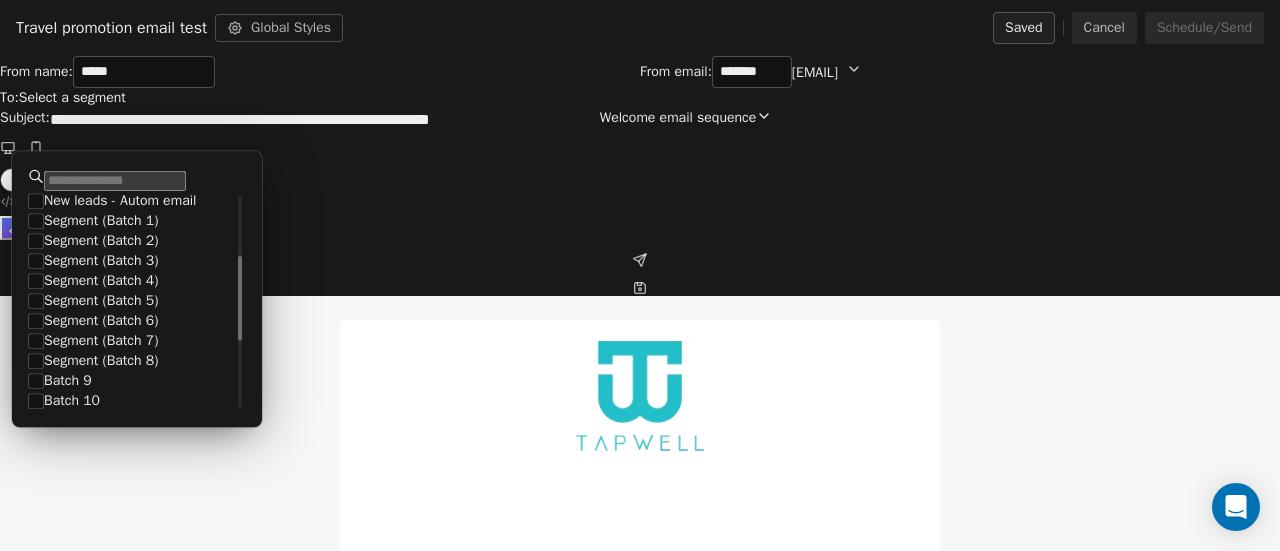scroll, scrollTop: 307, scrollLeft: 0, axis: vertical 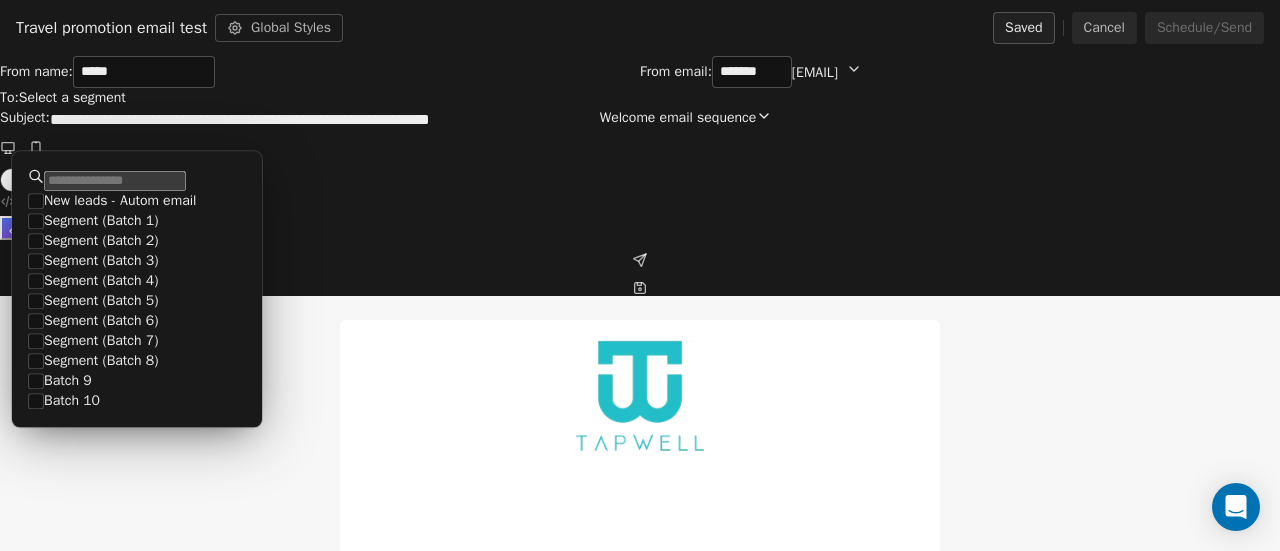 click on "*****" at bounding box center [144, 72] 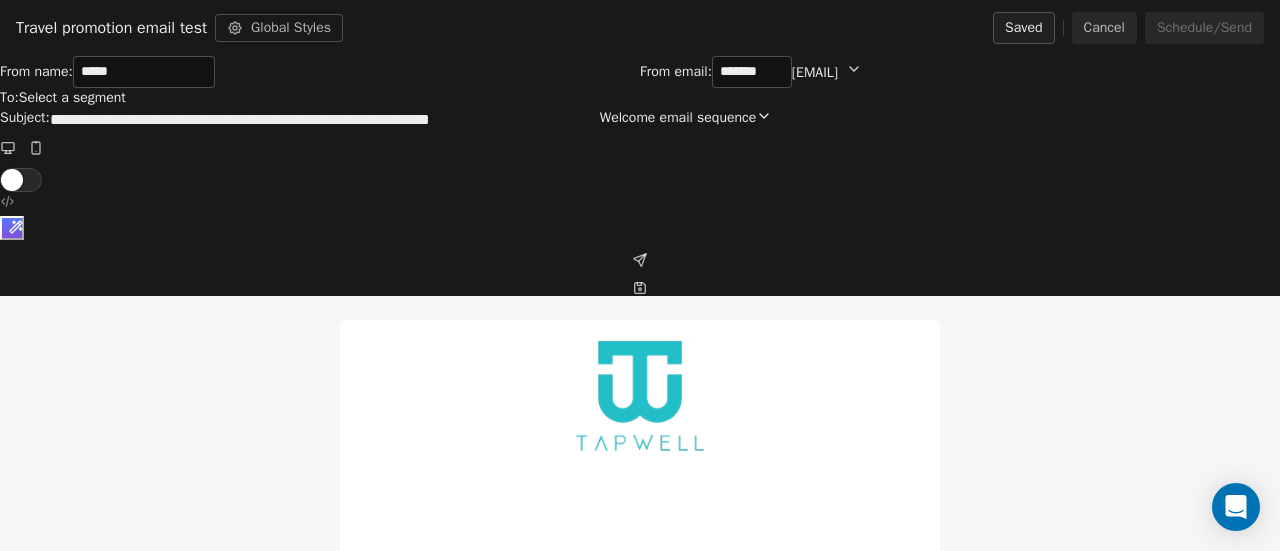 click on "Welcome email sequence" at bounding box center (750, 124) 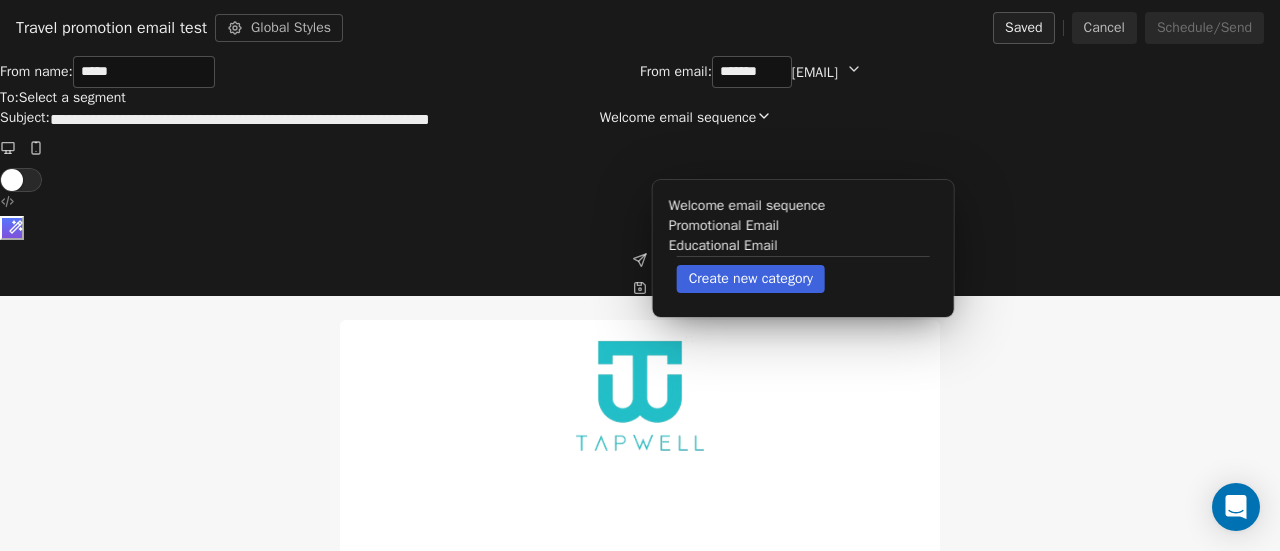 click on "Welcome email sequence" at bounding box center [750, 124] 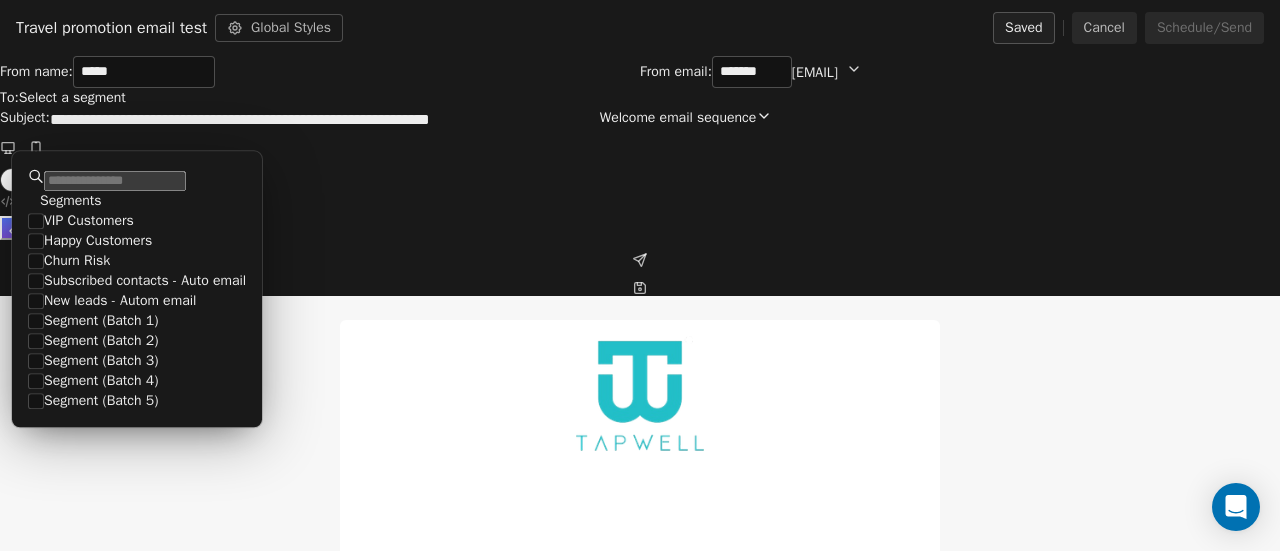 click on "Select a segment" at bounding box center (72, 98) 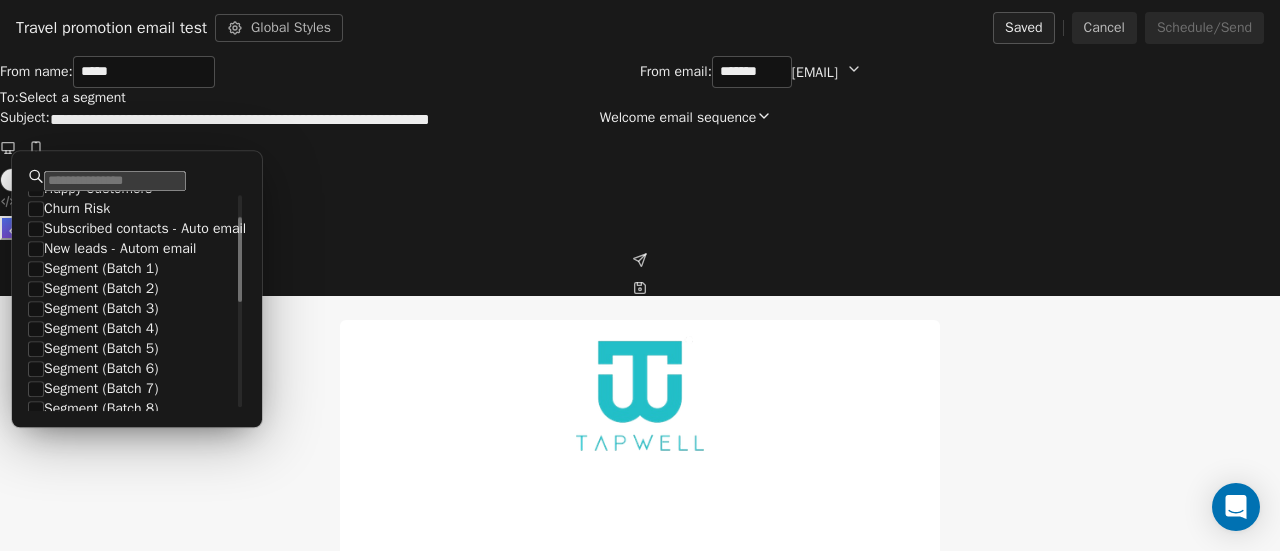 scroll, scrollTop: 53, scrollLeft: 0, axis: vertical 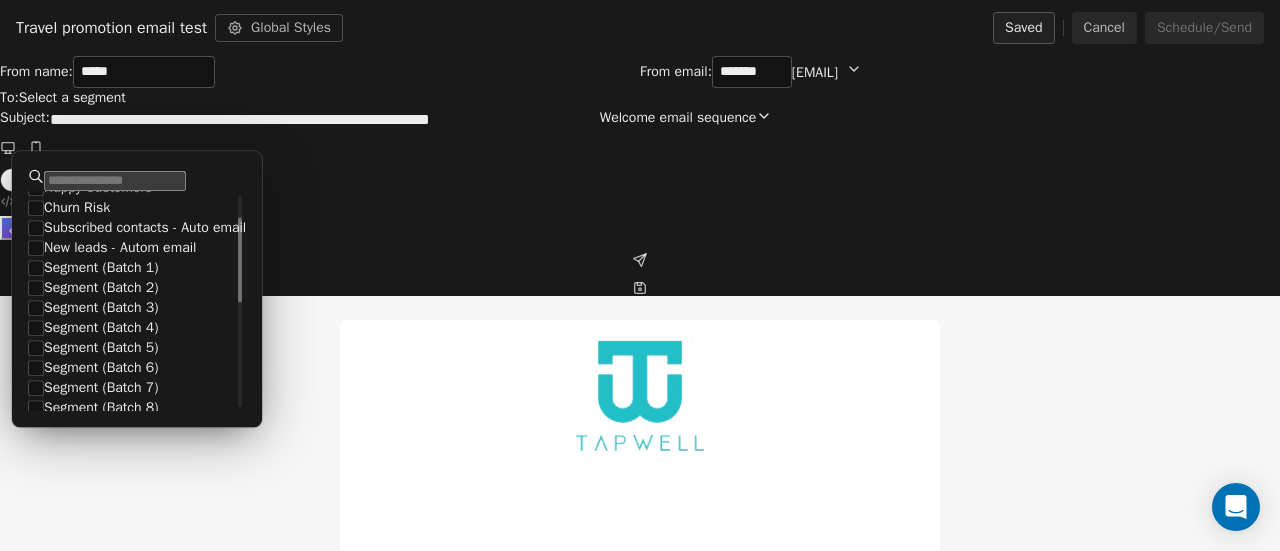 click on "Segment (Batch 1)" at bounding box center [101, 268] 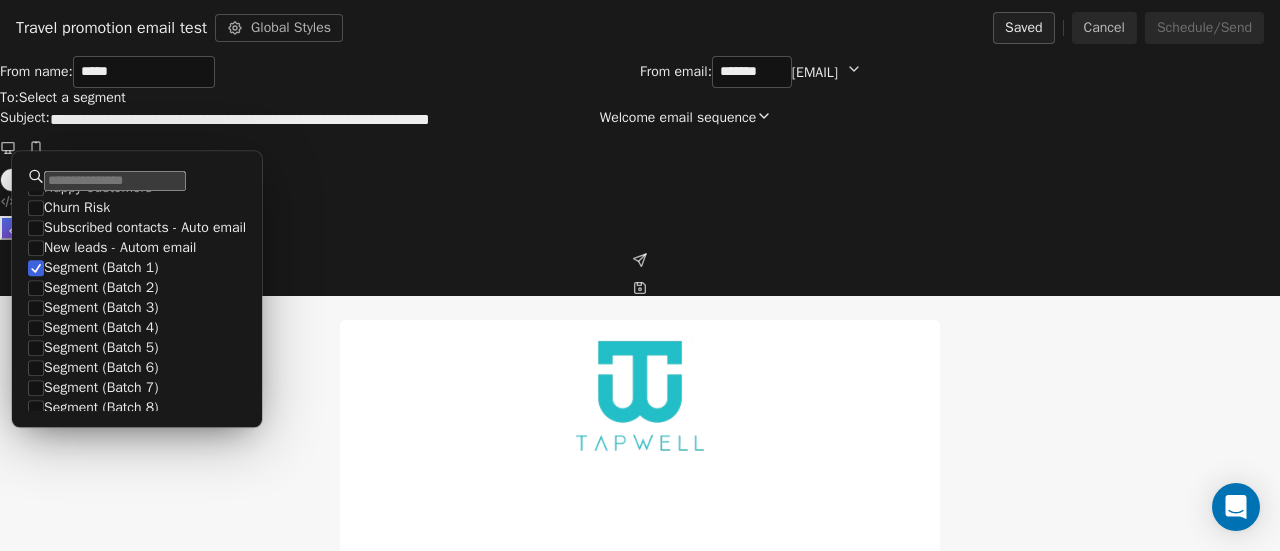 click on "Select a segment" at bounding box center (72, 98) 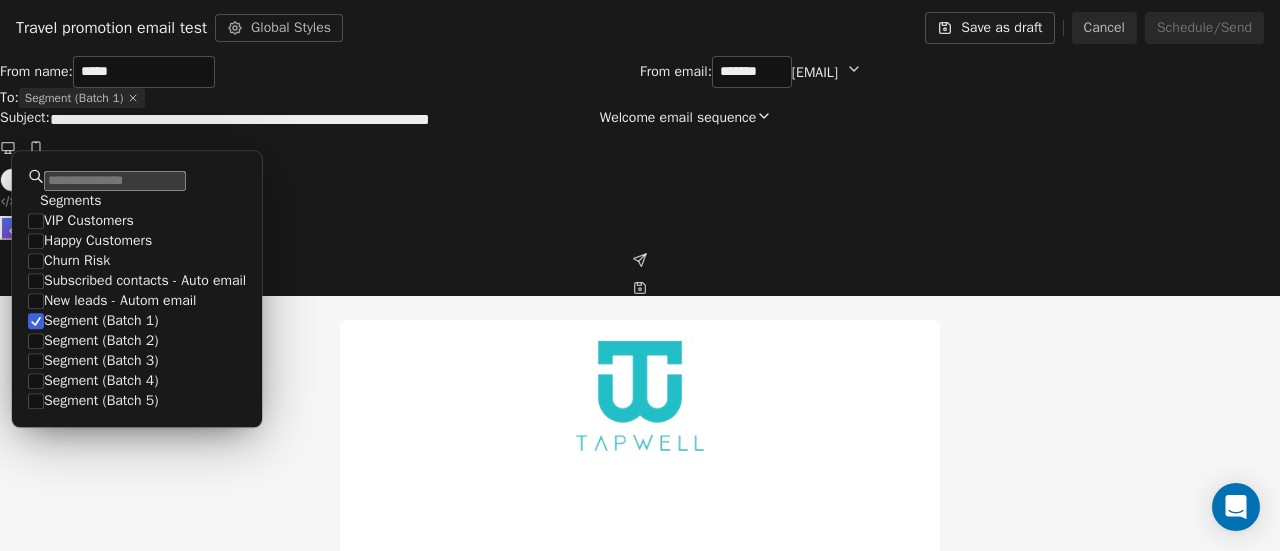 scroll, scrollTop: 19, scrollLeft: 0, axis: vertical 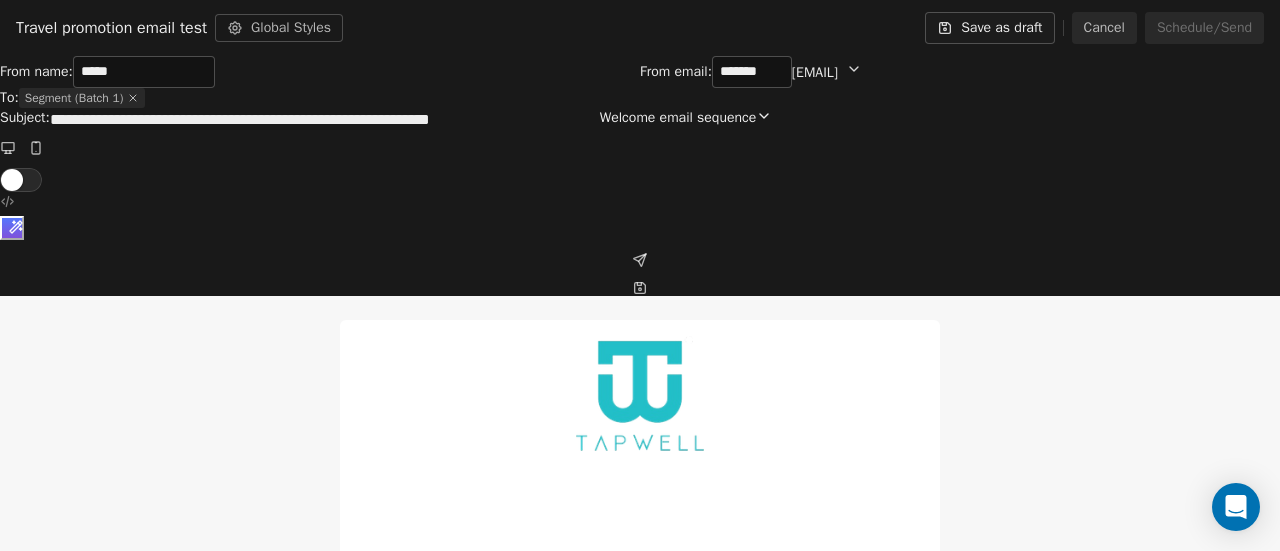 click on "*******" at bounding box center (752, 72) 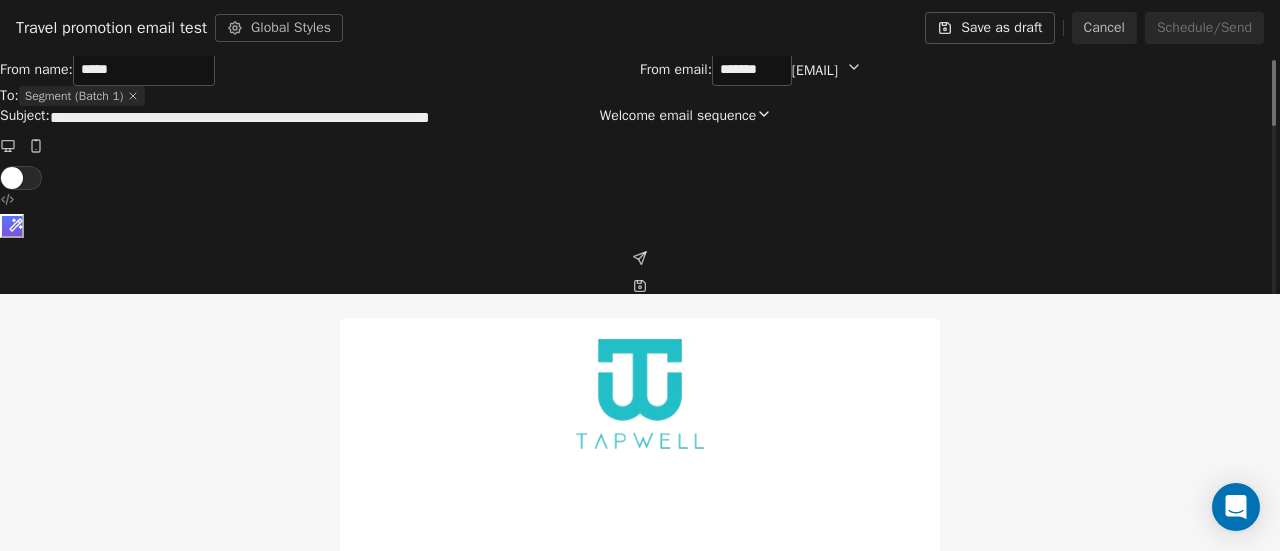 scroll, scrollTop: 0, scrollLeft: 0, axis: both 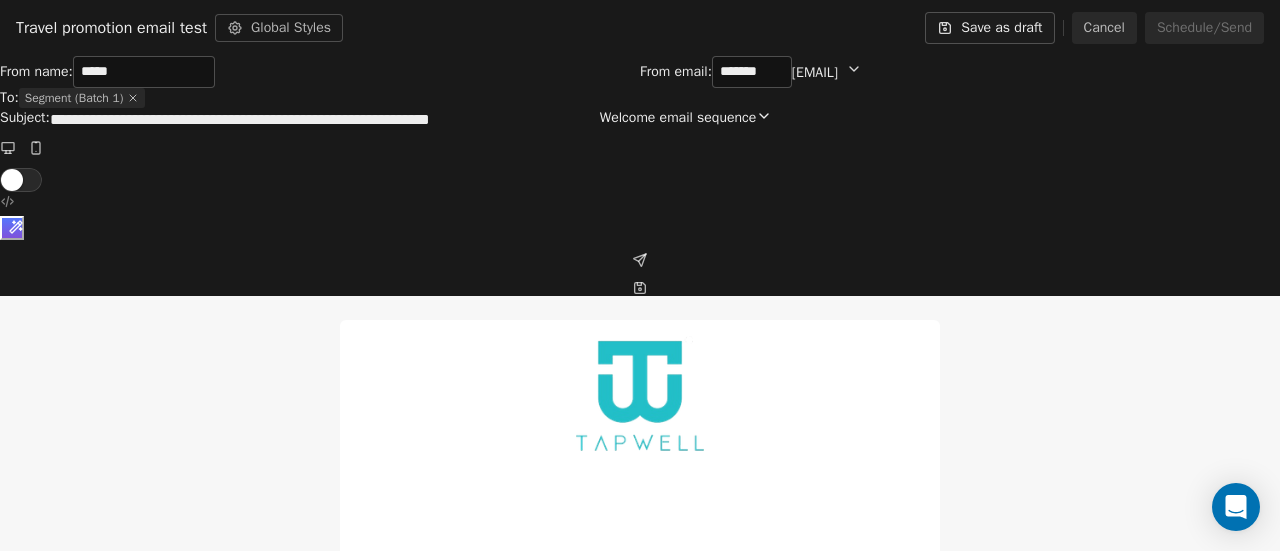 click on "Travel promotion email test  Global Styles Save as draft Cancel Schedule/Send" at bounding box center [640, 28] 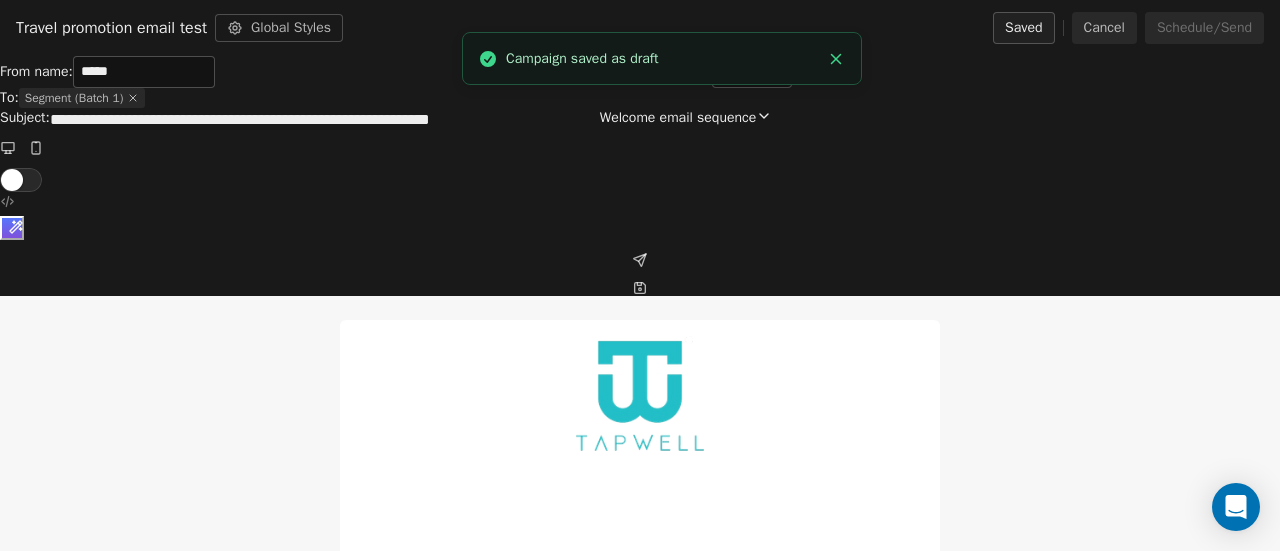 click on "Campaign saved as draft" at bounding box center [662, 58] 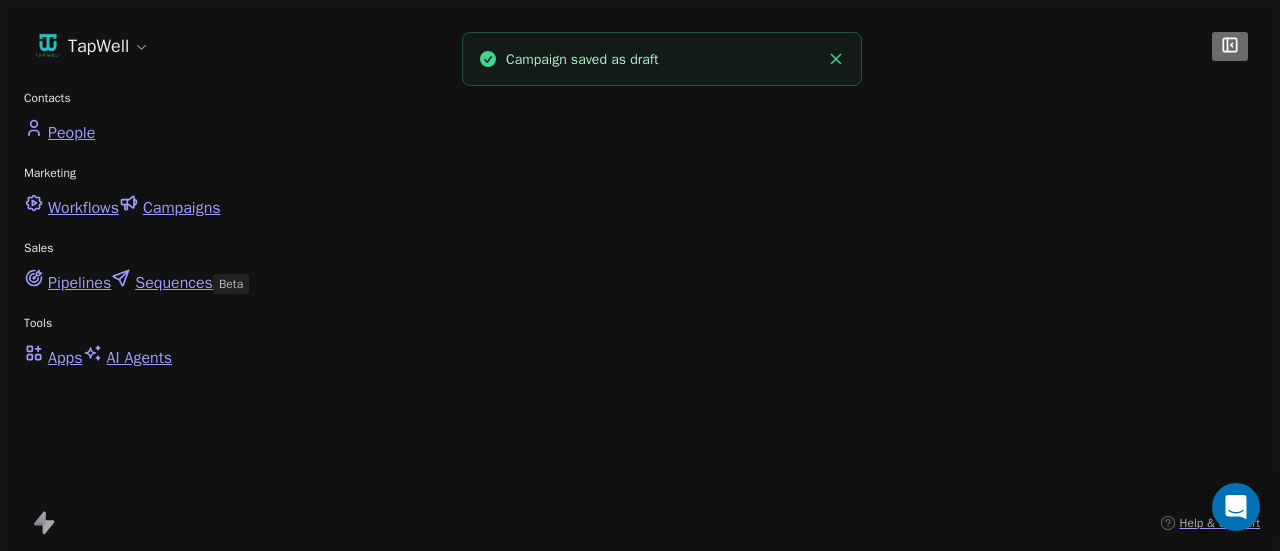 scroll, scrollTop: 0, scrollLeft: 0, axis: both 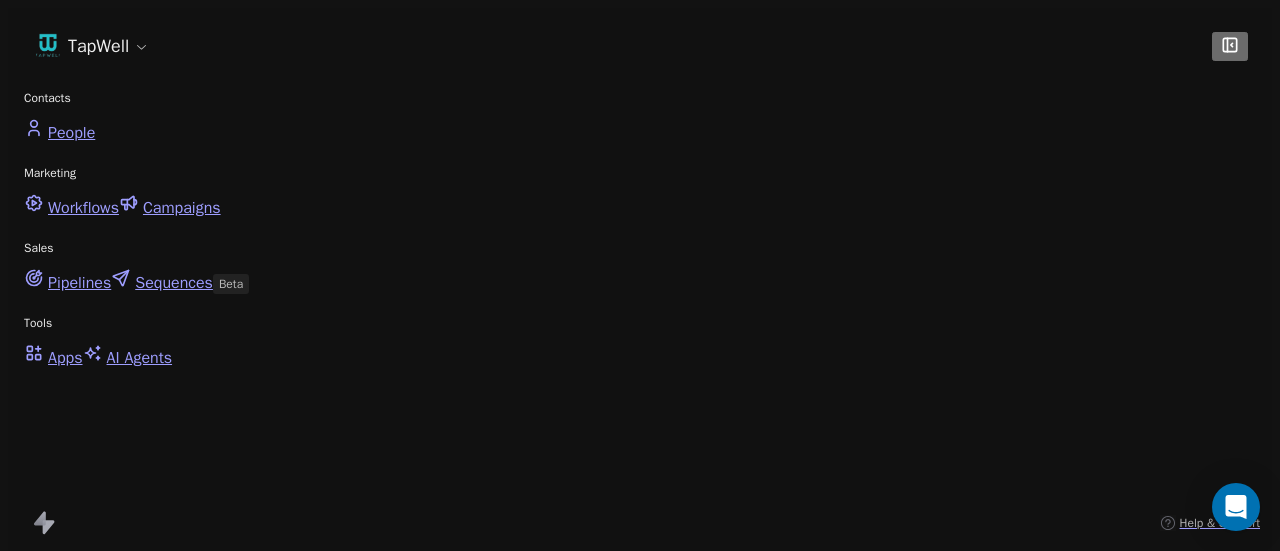 click on "Campaigns" at bounding box center (170, 206) 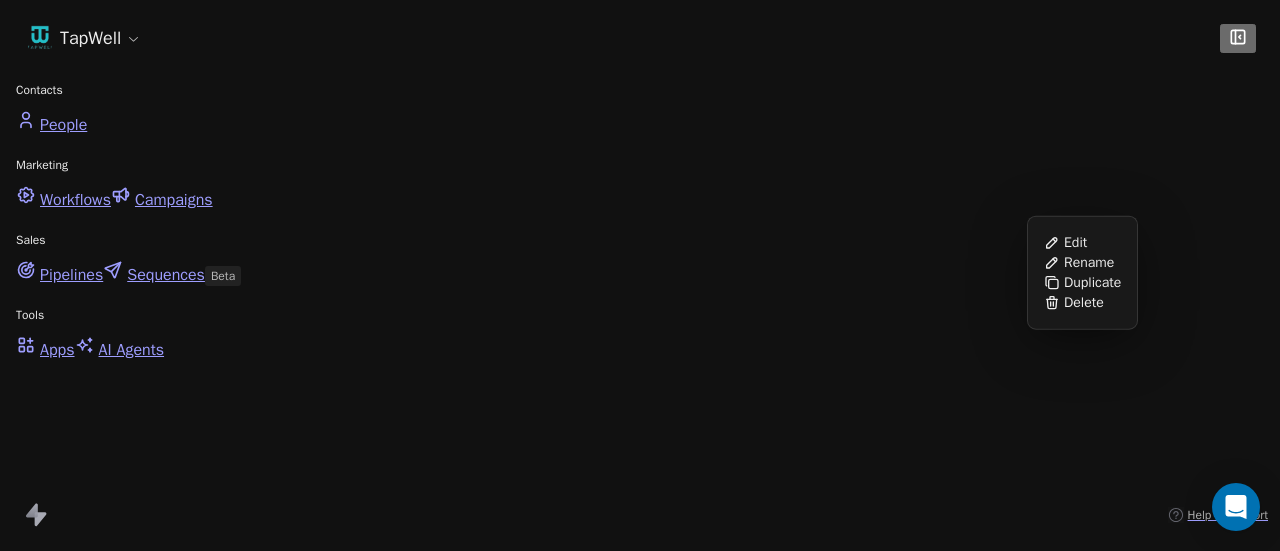 click on "Edit" at bounding box center [1075, 243] 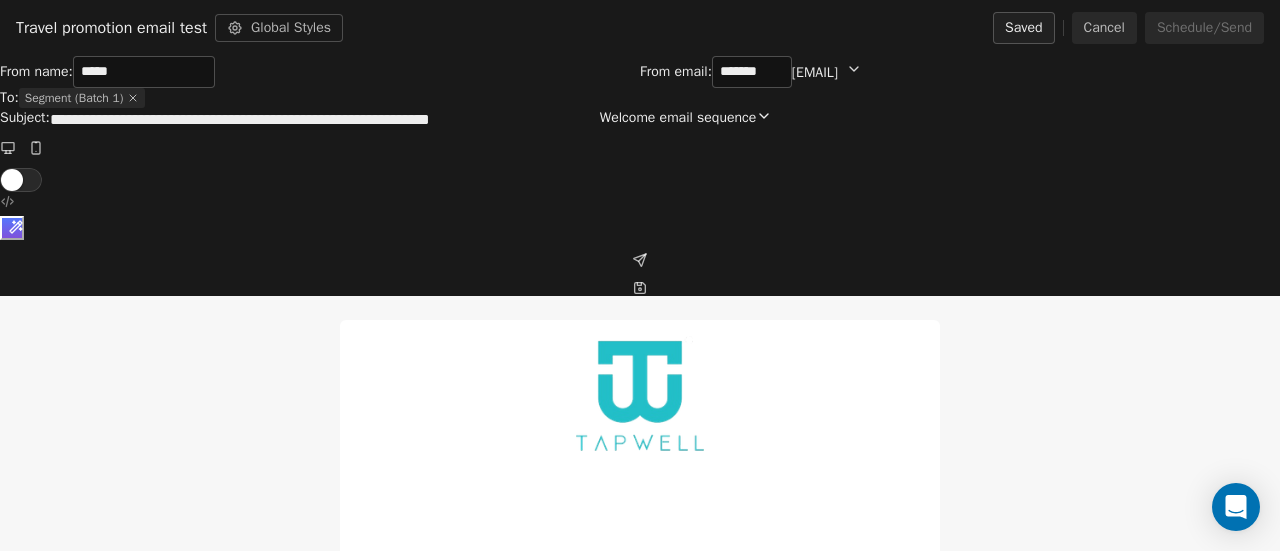 click on "*******" at bounding box center (752, 72) 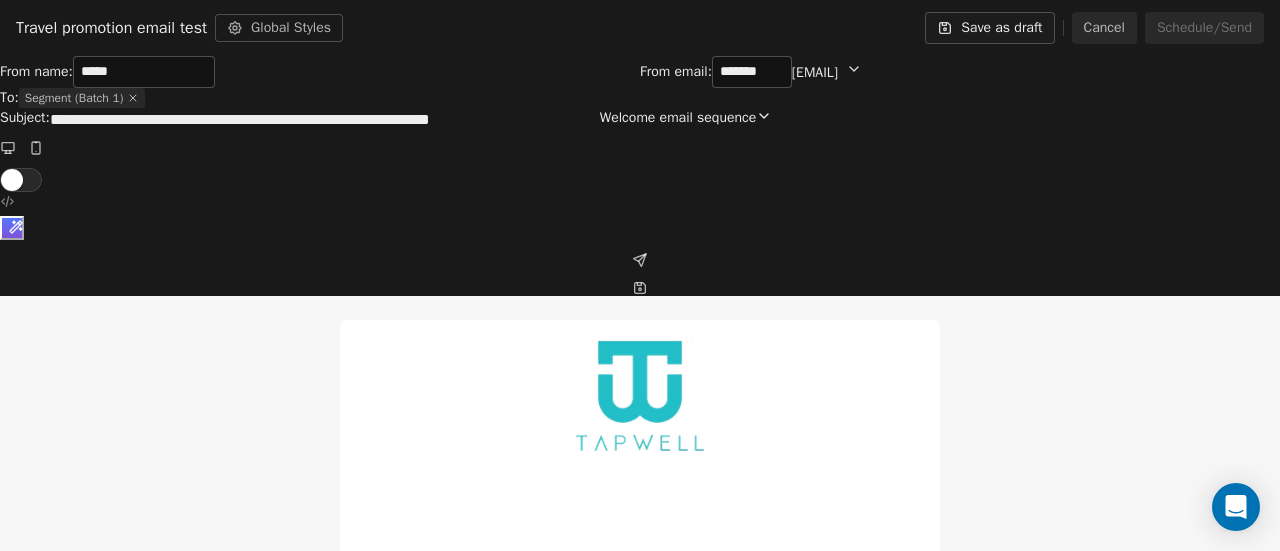 type on "*******" 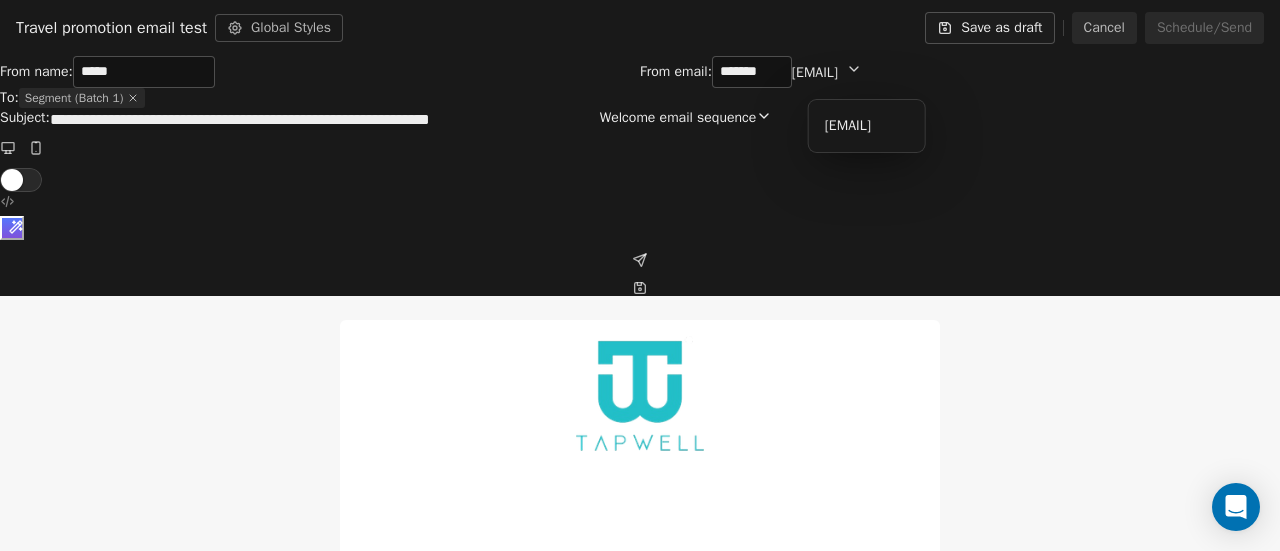 click on "[EMAIL]" at bounding box center [859, 126] 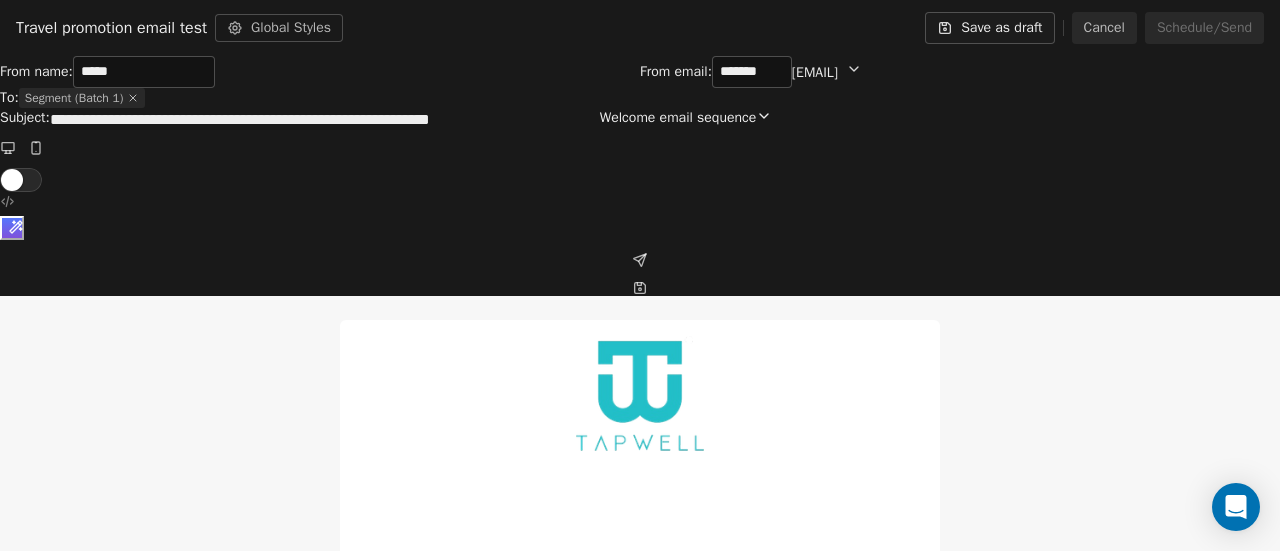 click on "Cancel" at bounding box center [1104, 28] 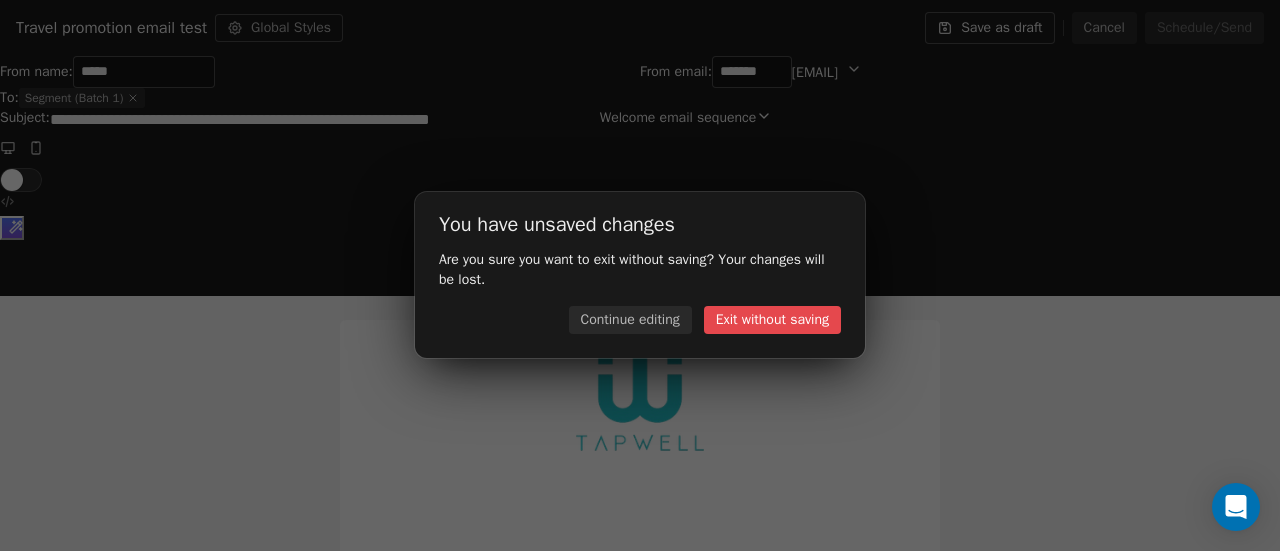 click on "Exit without saving" at bounding box center [772, 320] 